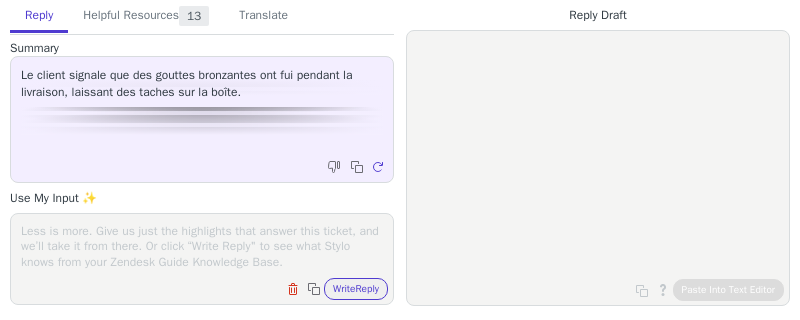 scroll, scrollTop: 0, scrollLeft: 0, axis: both 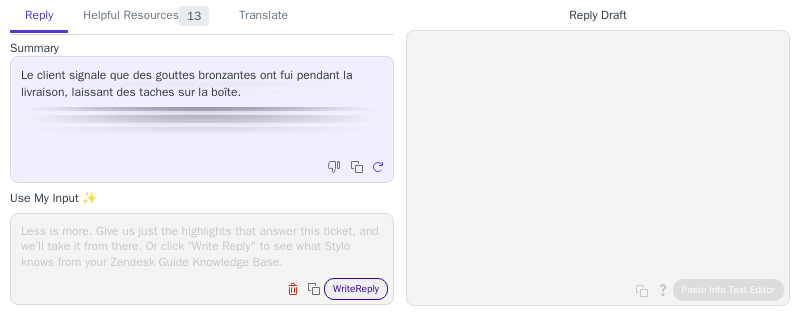 click on "Write  Reply" at bounding box center (356, 289) 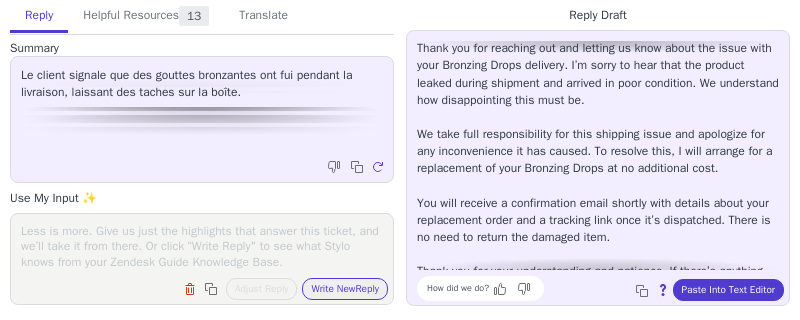scroll, scrollTop: 0, scrollLeft: 0, axis: both 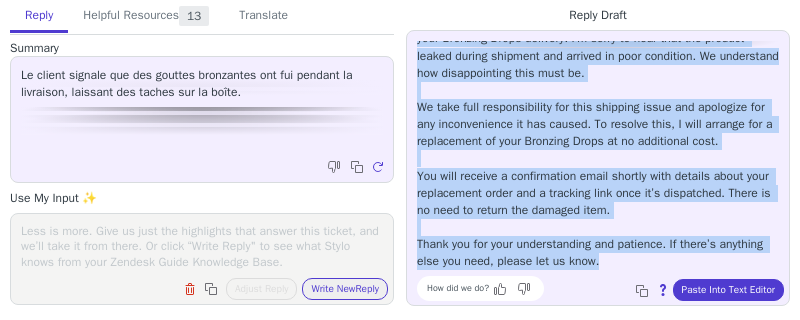 drag, startPoint x: 418, startPoint y: 49, endPoint x: 665, endPoint y: 257, distance: 322.9133 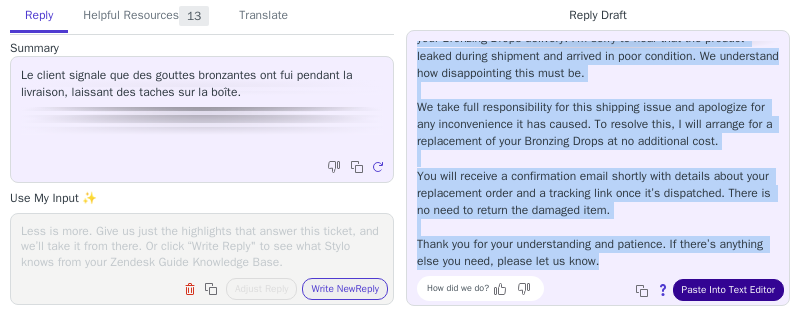 click on "Paste Into Text Editor" at bounding box center [728, 290] 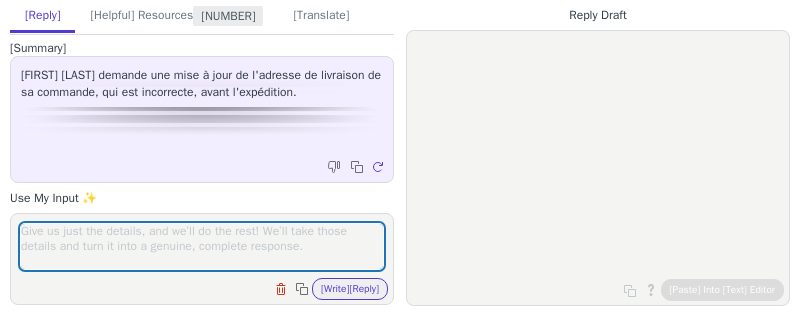 click at bounding box center [202, 246] 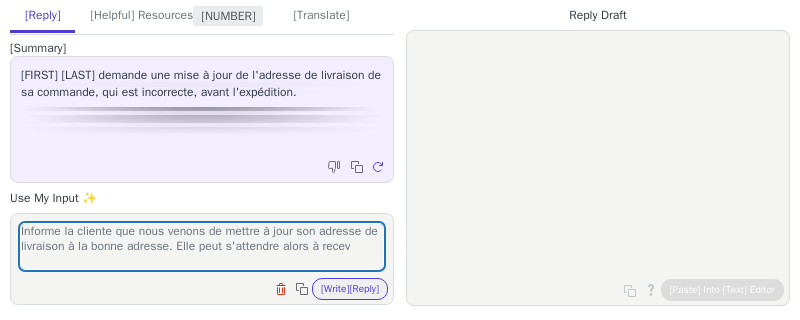 scroll, scrollTop: 0, scrollLeft: 0, axis: both 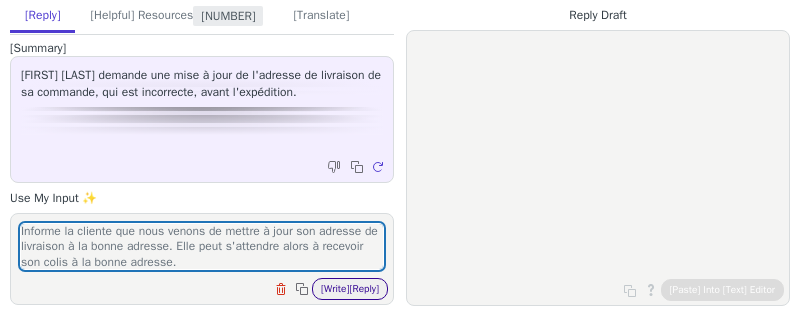 type on "Informe la cliente que nous venons de mettre à jour son adresse de livraison à la bonne adresse. Elle peut s'attendre alors à recevoir son colis à la bonne adresse." 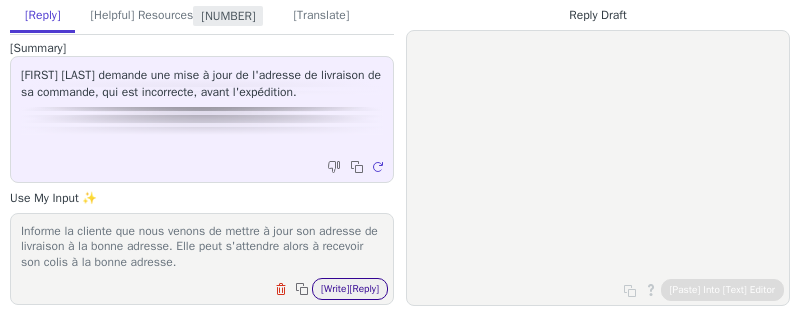 click on "[Write] New Reply" at bounding box center [350, 289] 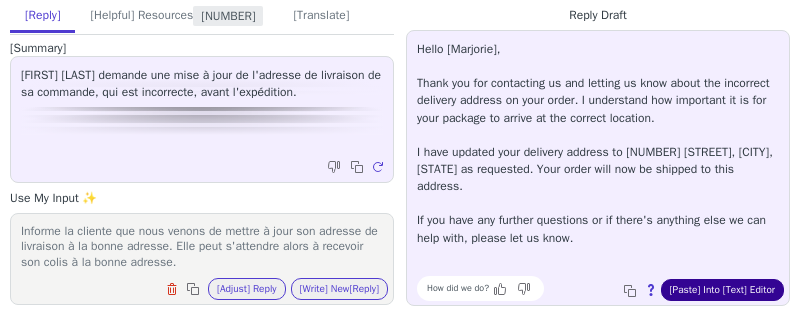 click on "[Paste] Into [Text] Editor" at bounding box center (722, 290) 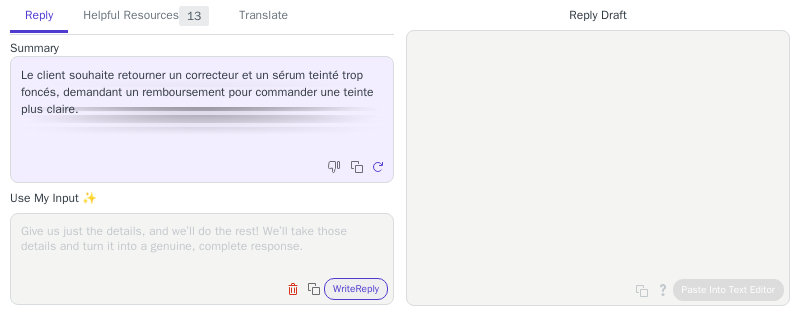 scroll, scrollTop: 0, scrollLeft: 0, axis: both 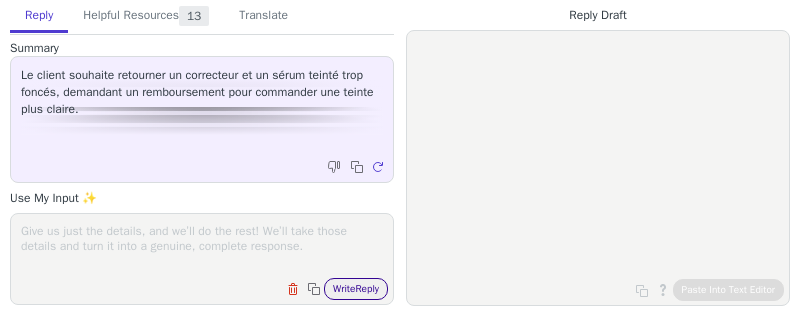 click on "[Write] New Reply" at bounding box center (356, 289) 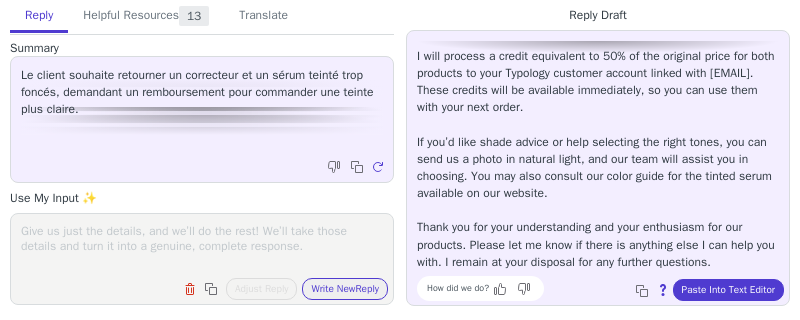 scroll, scrollTop: 0, scrollLeft: 0, axis: both 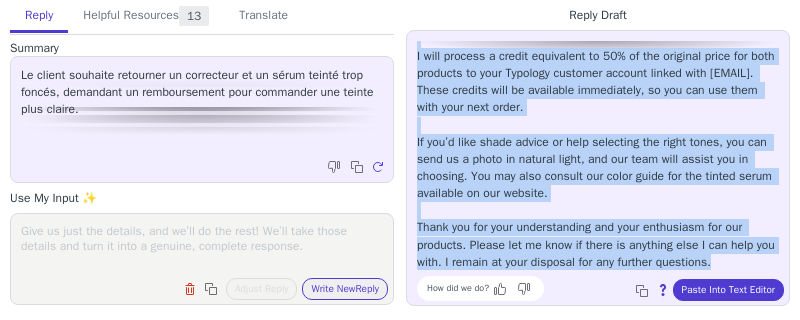 drag, startPoint x: 418, startPoint y: 48, endPoint x: 595, endPoint y: 270, distance: 283.9243 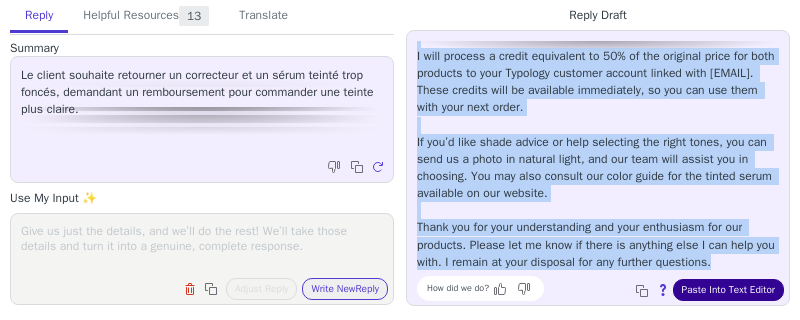 click on "[Paste] Into [Text] Editor" at bounding box center [728, 290] 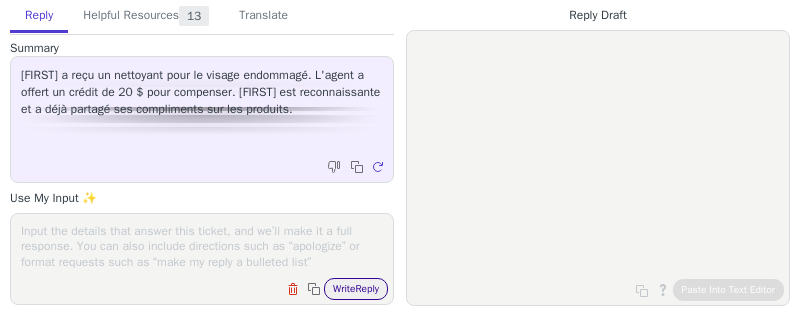 scroll, scrollTop: 0, scrollLeft: 0, axis: both 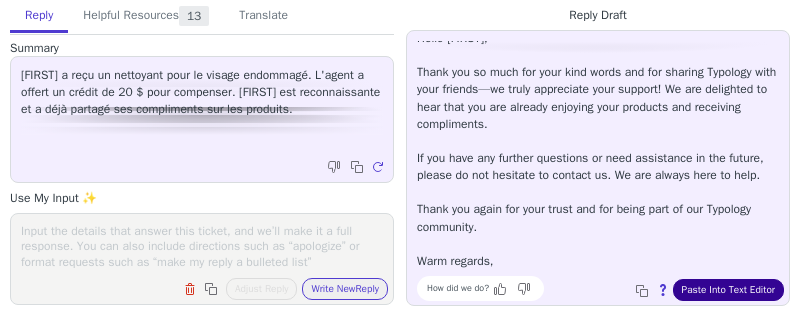 click on "Paste Into Text Editor" at bounding box center [728, 290] 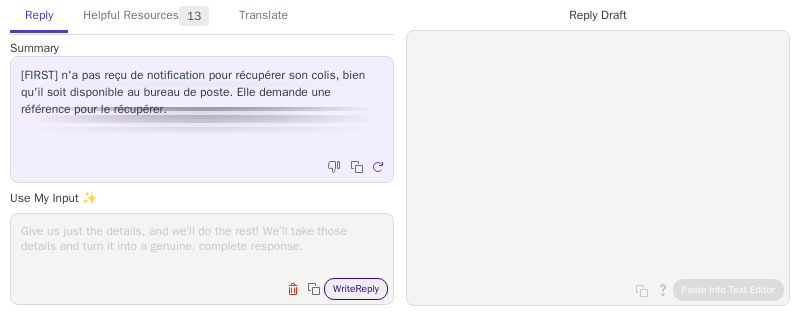 scroll, scrollTop: 0, scrollLeft: 0, axis: both 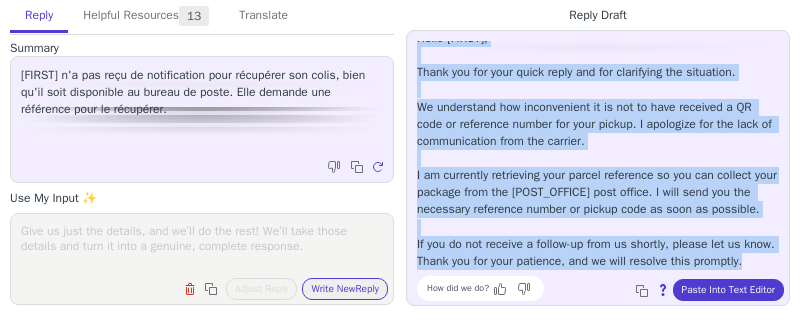drag, startPoint x: 416, startPoint y: 49, endPoint x: 573, endPoint y: 264, distance: 266.2217 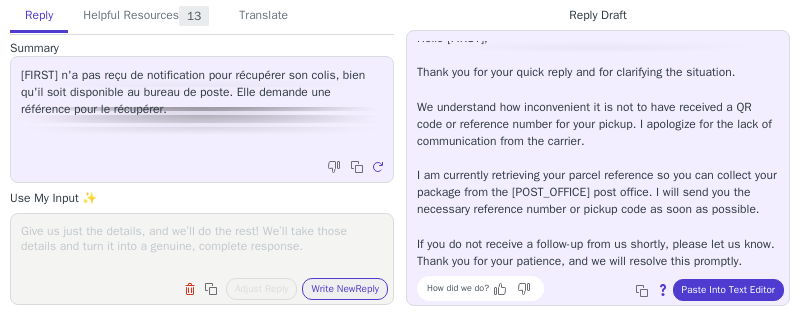 click at bounding box center (202, 246) 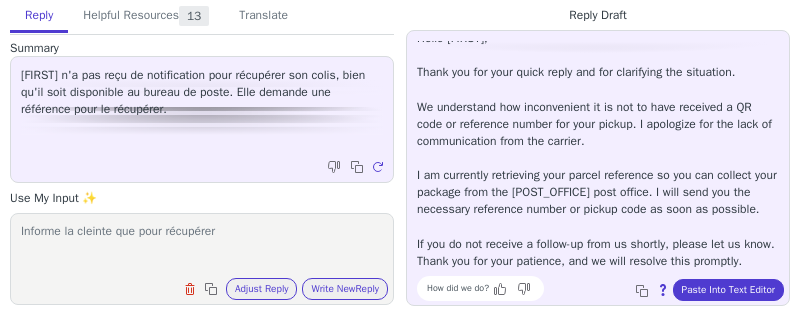 click on "Informe la cleinte que pour récupérer" at bounding box center (202, 246) 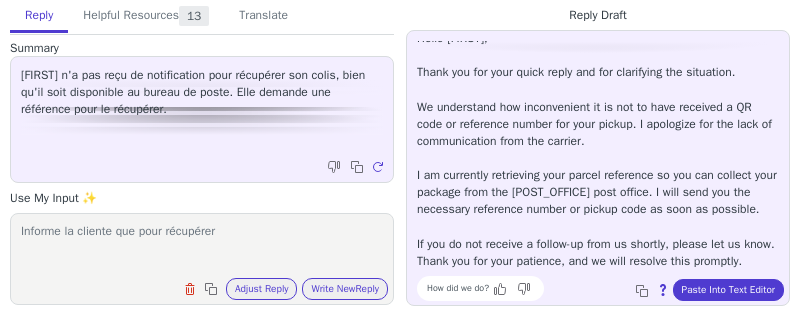 click on "Informe la cliente que pour récupérer" at bounding box center (202, 246) 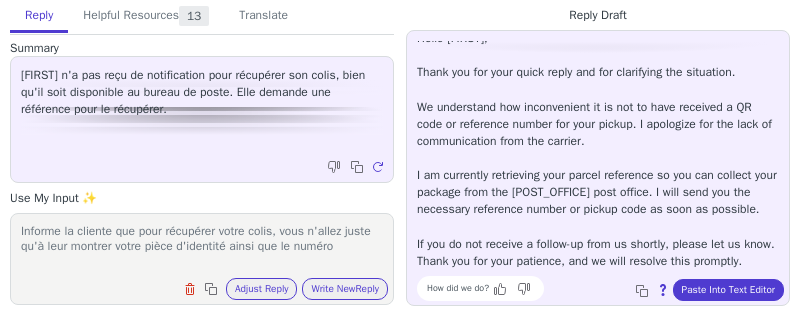 scroll, scrollTop: 0, scrollLeft: 0, axis: both 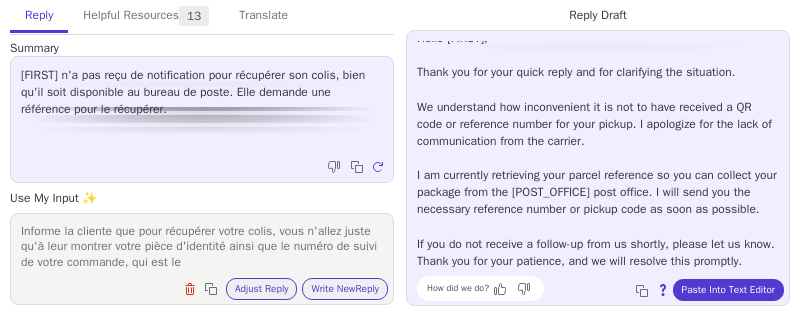 click on "Informe la cliente que pour récupérer votre colis, vous n'allez juste qu'à leur montrer votre pièce d'identité ainsi que le numéro de suivi de votre commande, qui est le" at bounding box center [202, 246] 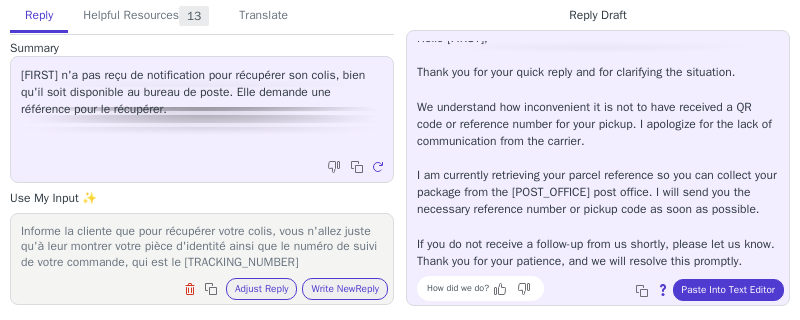 scroll, scrollTop: 1, scrollLeft: 0, axis: vertical 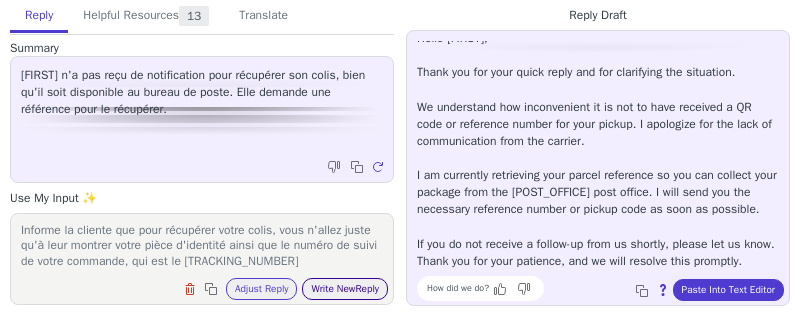 type on "Informe la cliente que pour récupérer votre colis, vous n'allez juste qu'à leur montrer votre pièce d'identité ainsi que le numéro de suivi de votre commande, qui est le [TRACKING_NUMBER]" 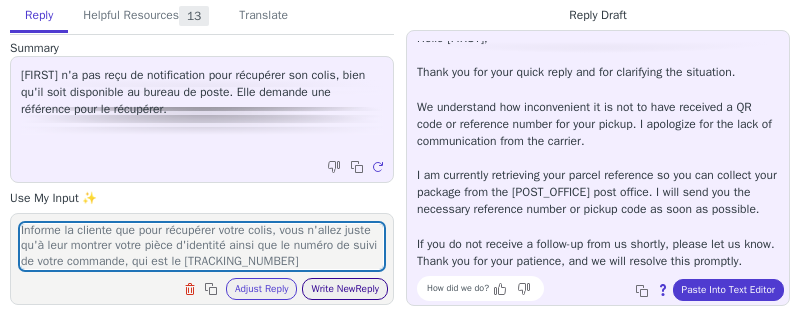 click on "Write New  Reply" at bounding box center [345, 289] 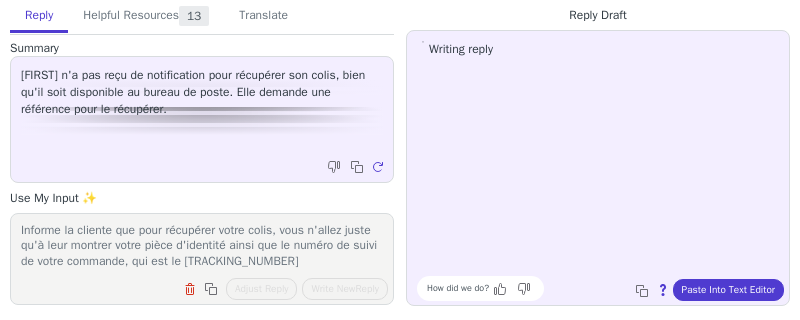 scroll, scrollTop: 0, scrollLeft: 0, axis: both 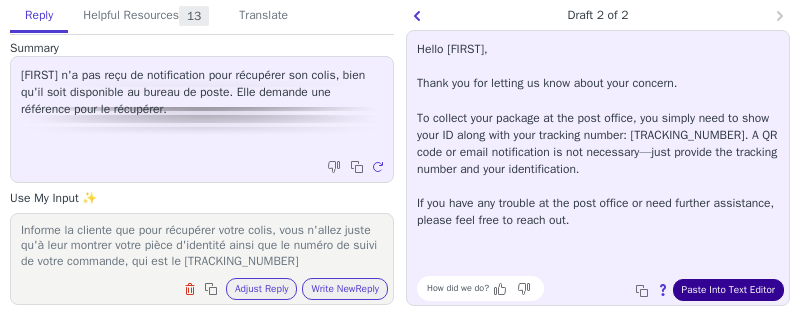 click on "Paste Into Text Editor" at bounding box center (728, 290) 